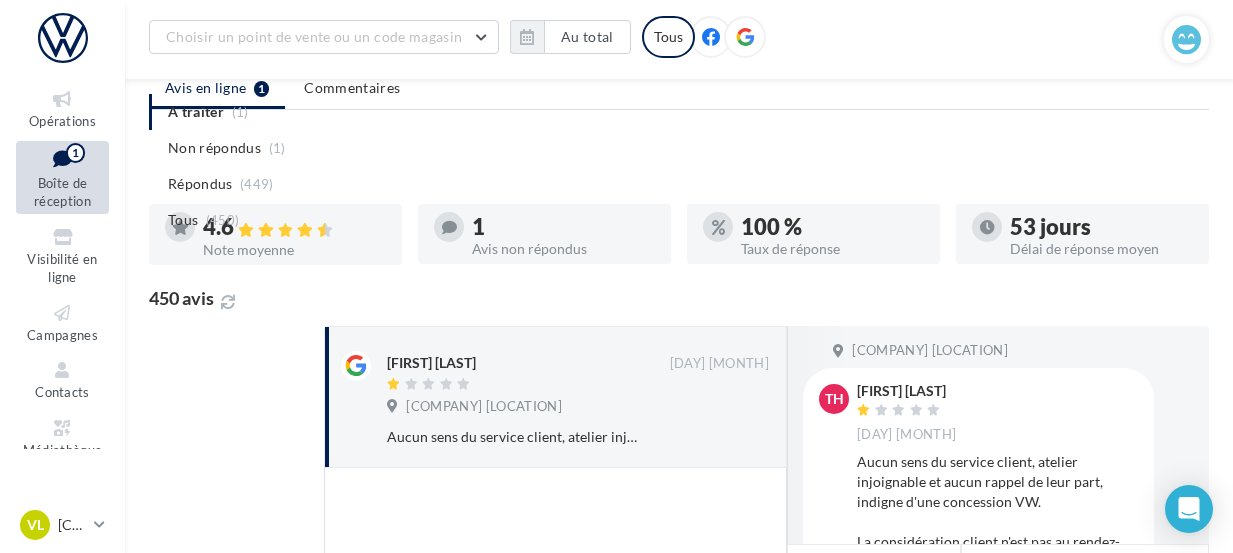 scroll, scrollTop: 270, scrollLeft: 0, axis: vertical 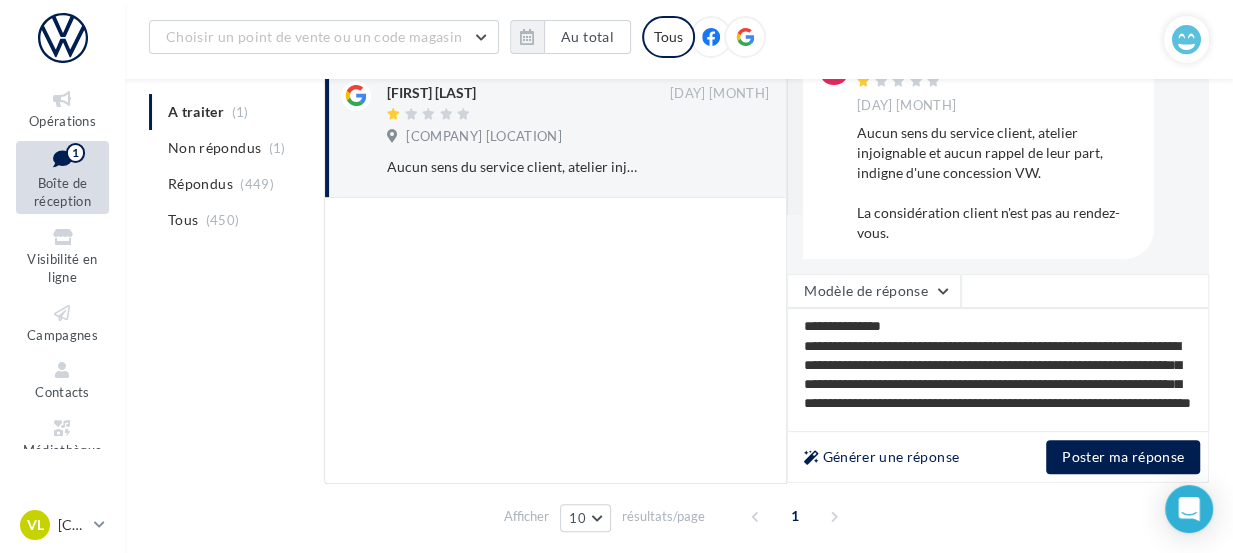 click on "**********" at bounding box center (998, 370) 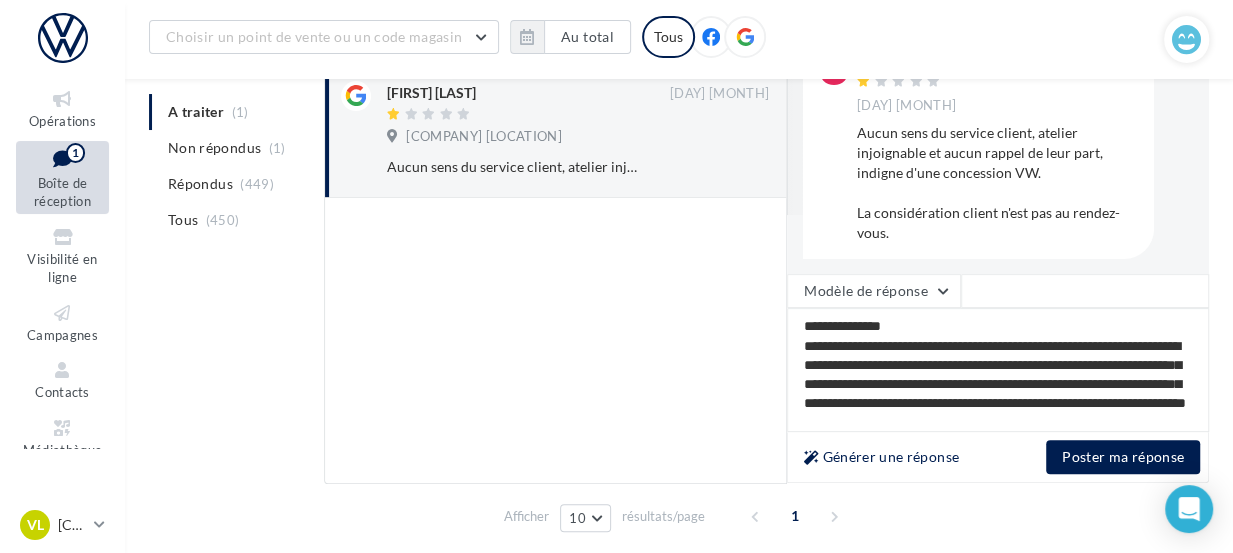 scroll, scrollTop: 10, scrollLeft: 0, axis: vertical 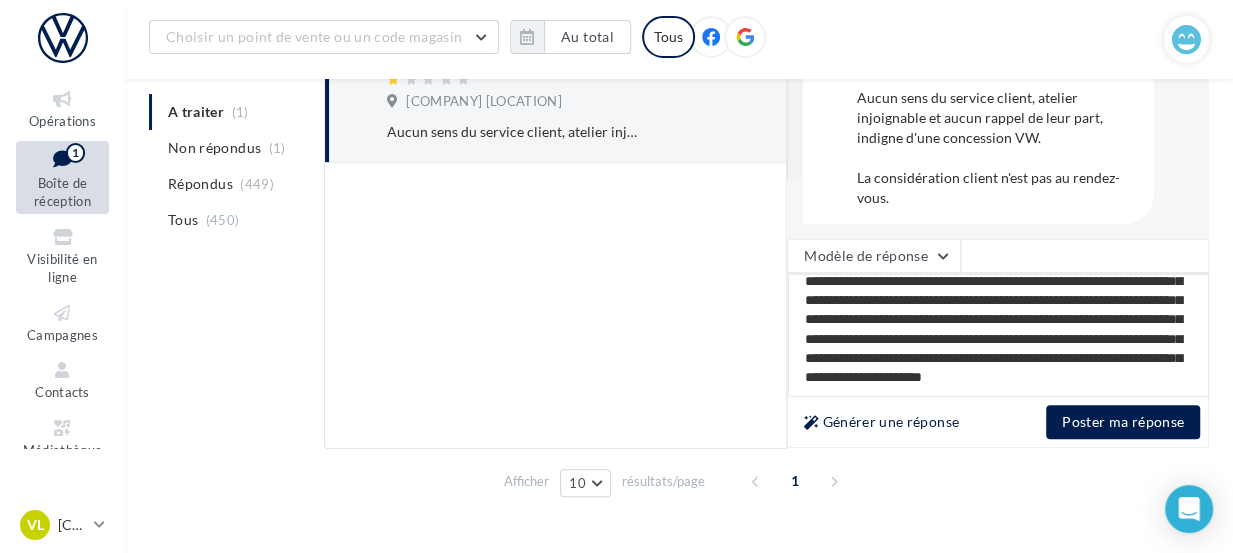 click on "**********" at bounding box center (998, 335) 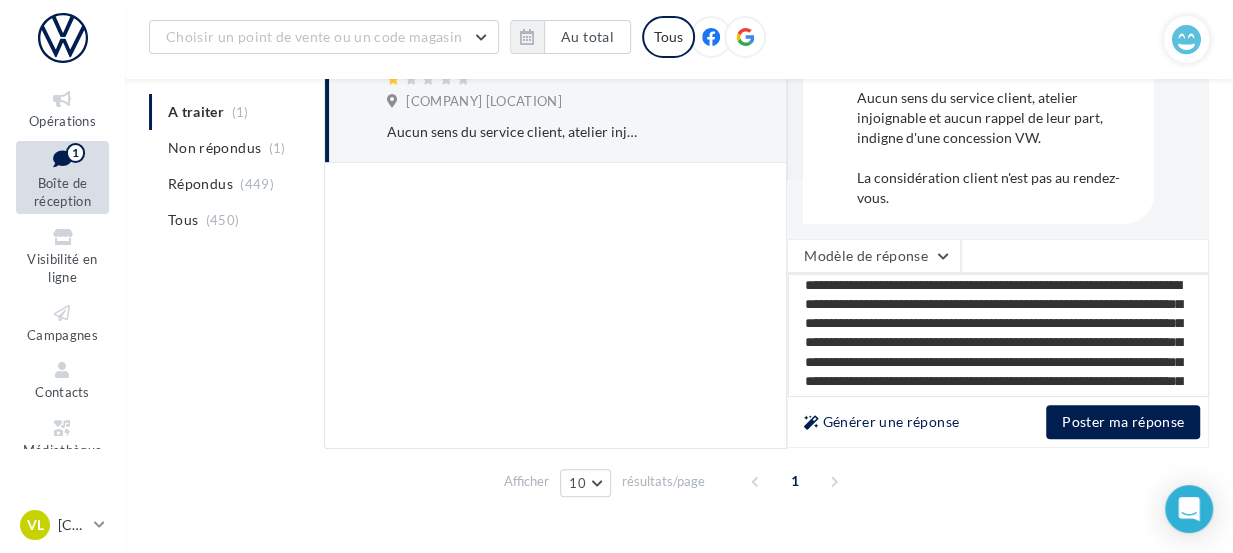 scroll, scrollTop: 29, scrollLeft: 0, axis: vertical 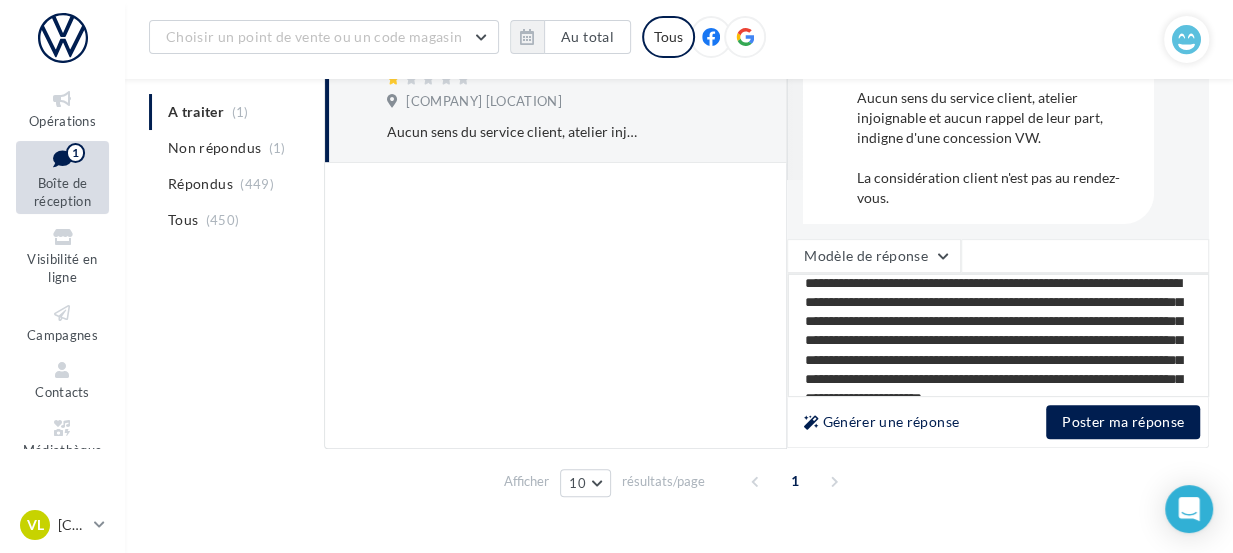 click on "**********" at bounding box center (998, 335) 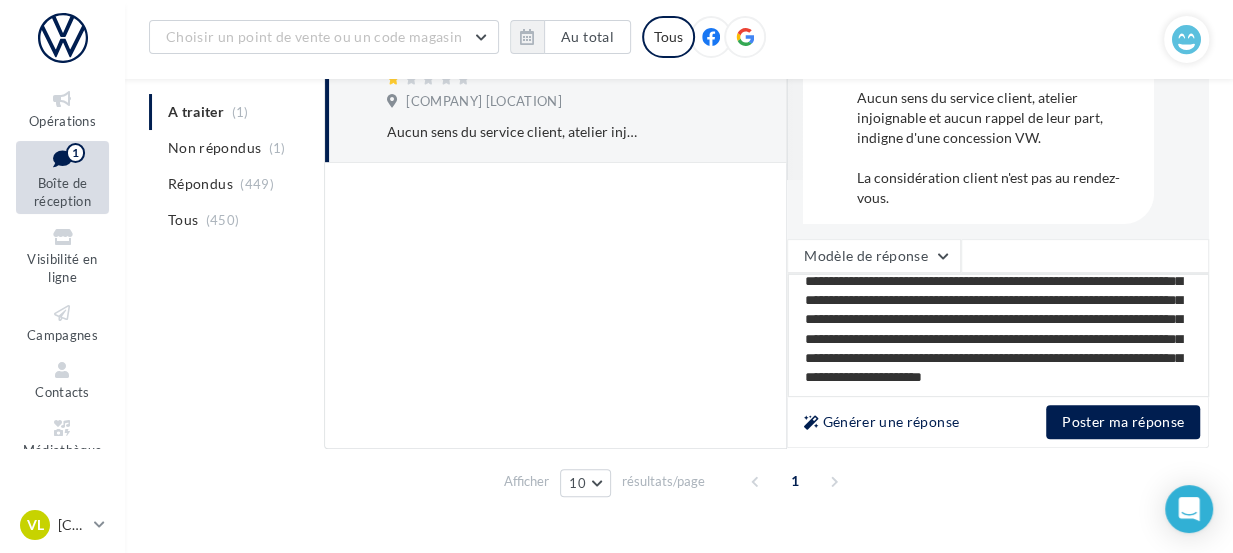 scroll, scrollTop: 69, scrollLeft: 0, axis: vertical 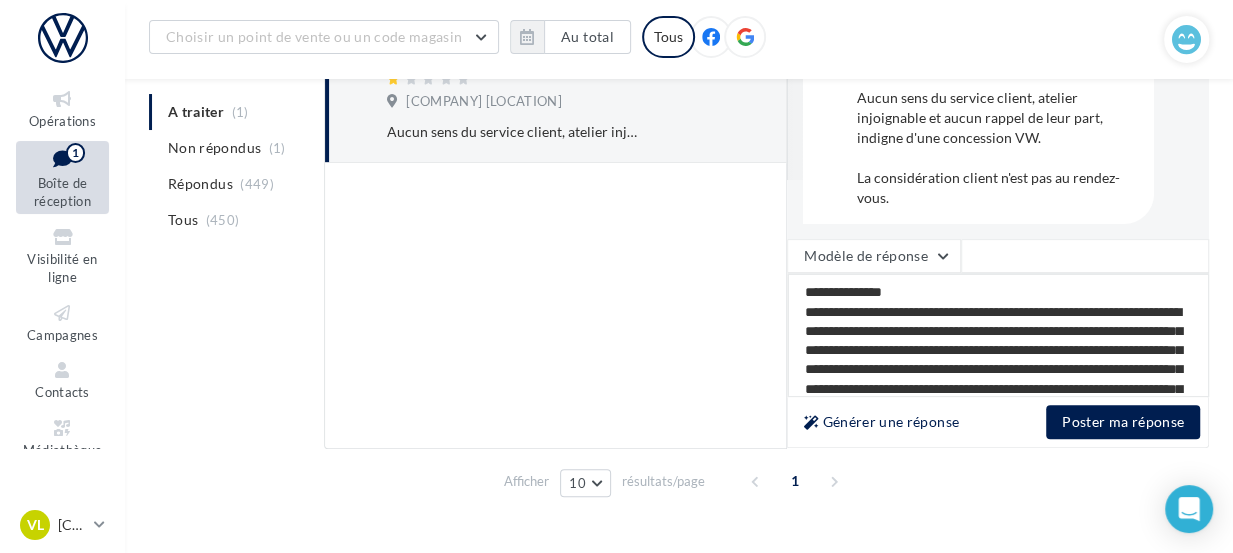 click on "**********" at bounding box center (998, 335) 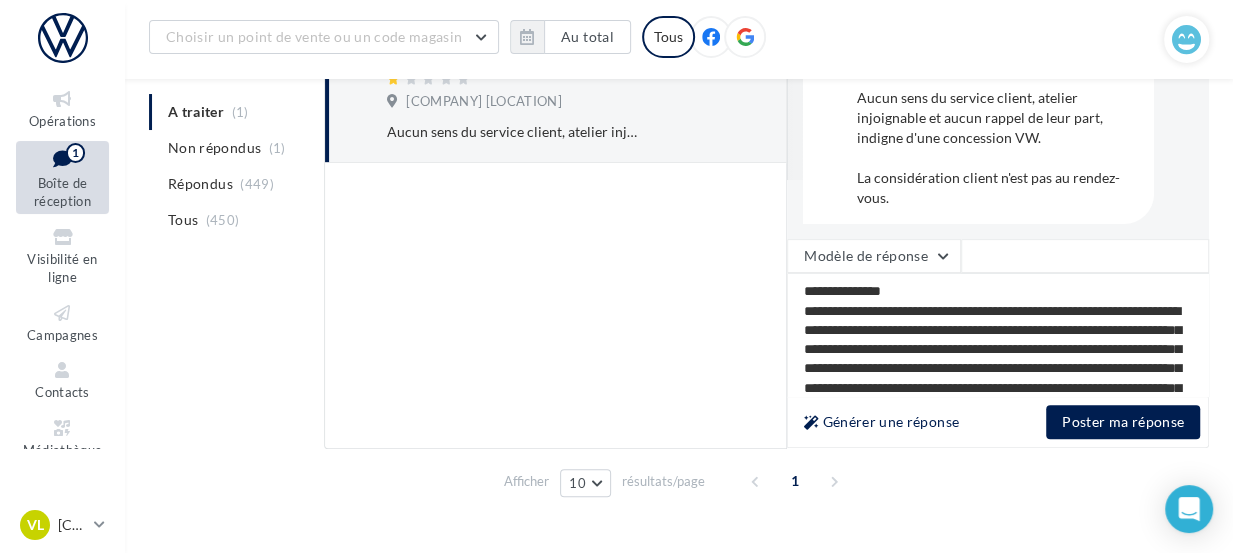 scroll, scrollTop: 0, scrollLeft: 0, axis: both 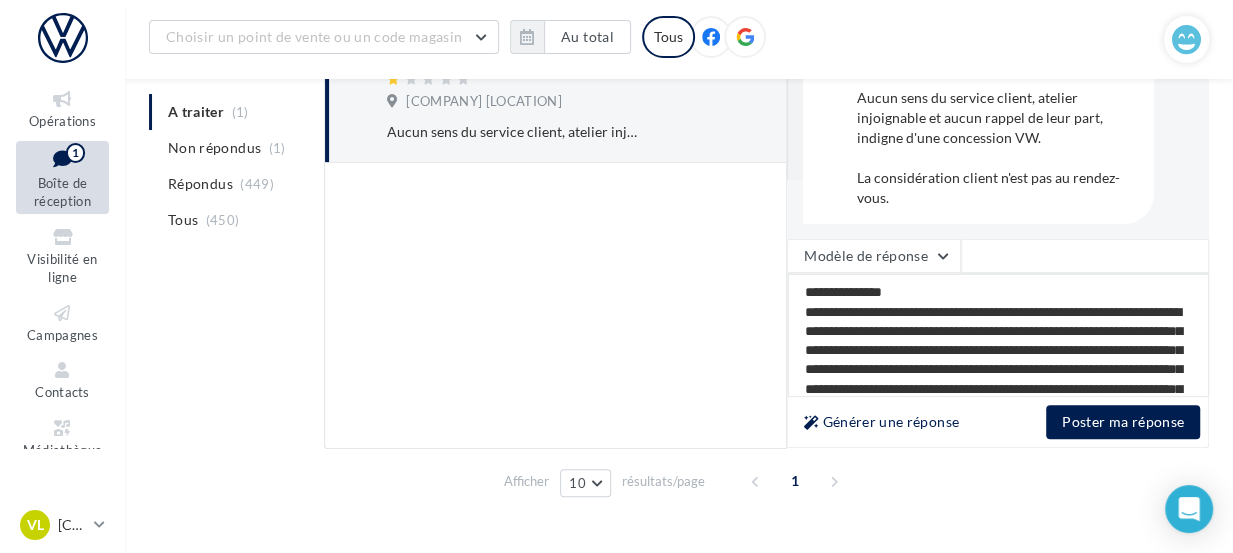 click on "**********" at bounding box center [998, 335] 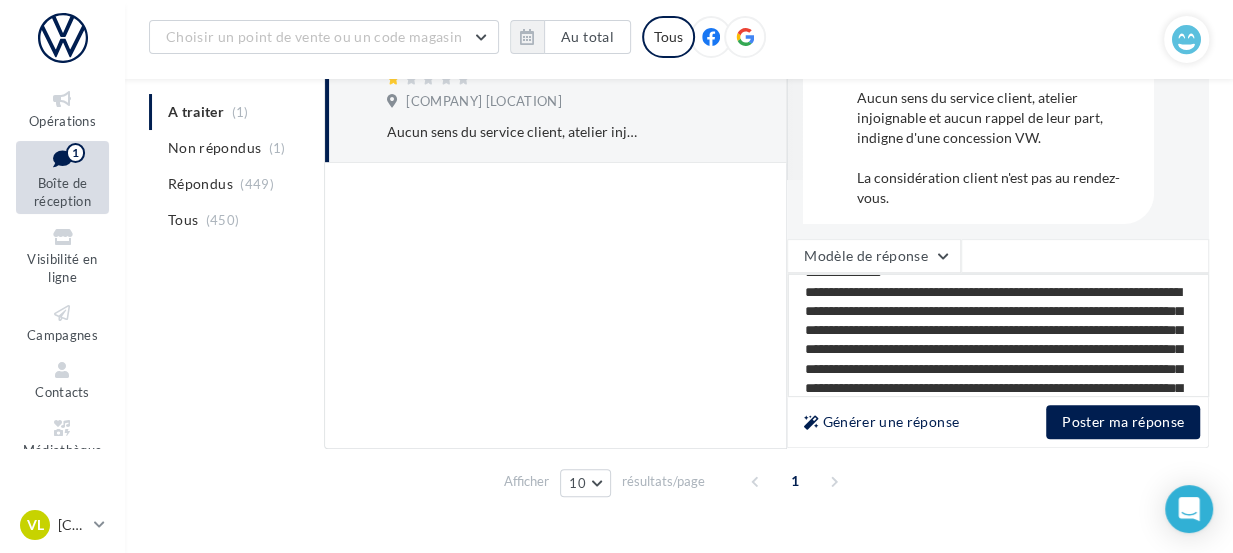scroll, scrollTop: 107, scrollLeft: 0, axis: vertical 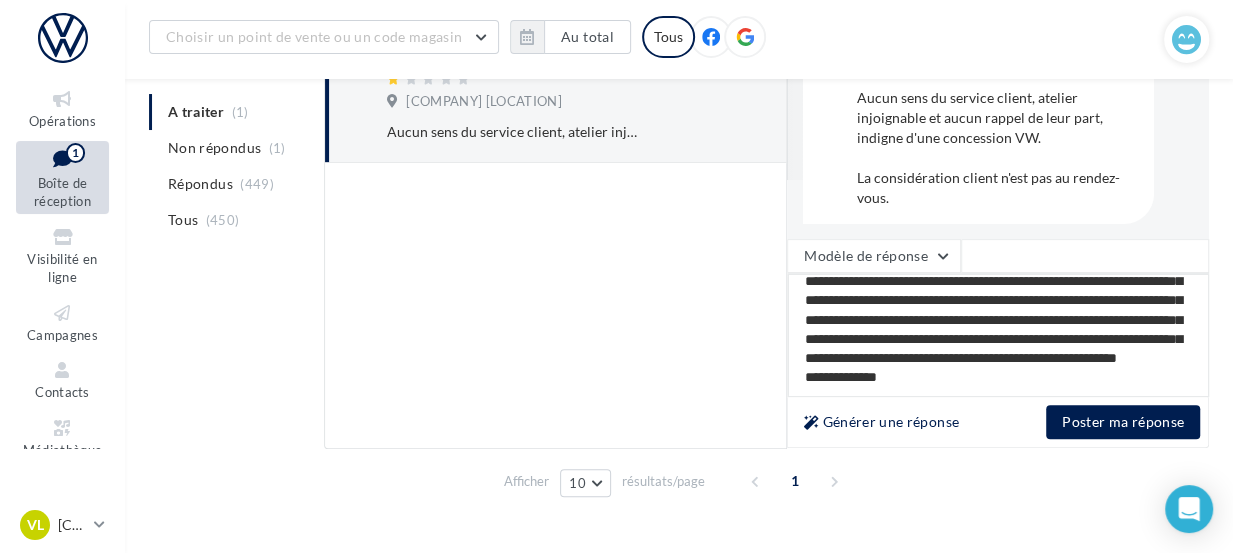 click on "**********" at bounding box center [998, 335] 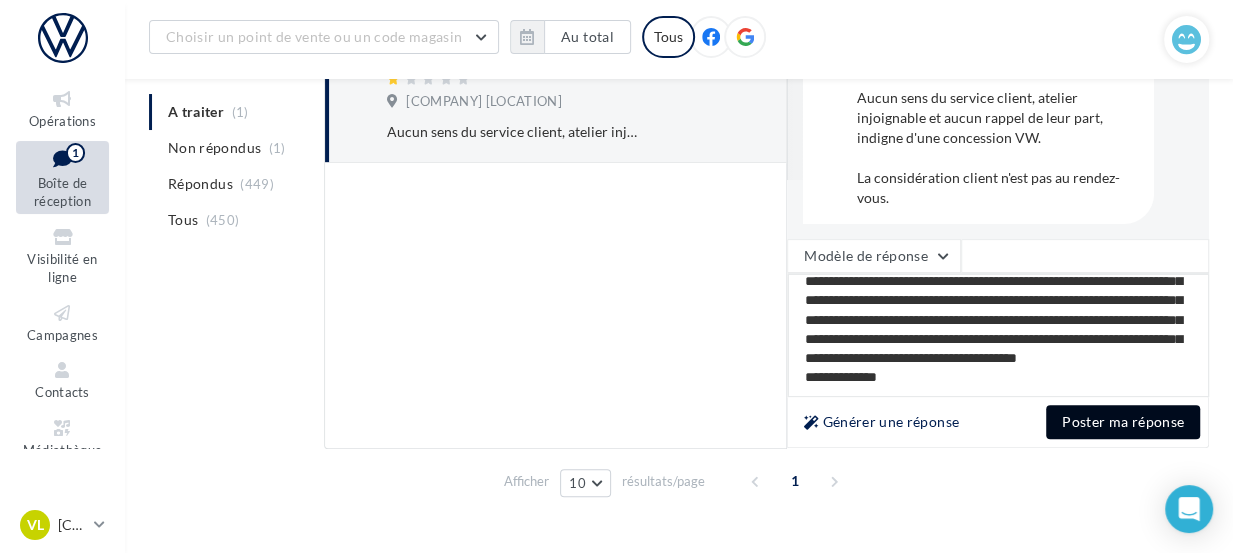 type on "**********" 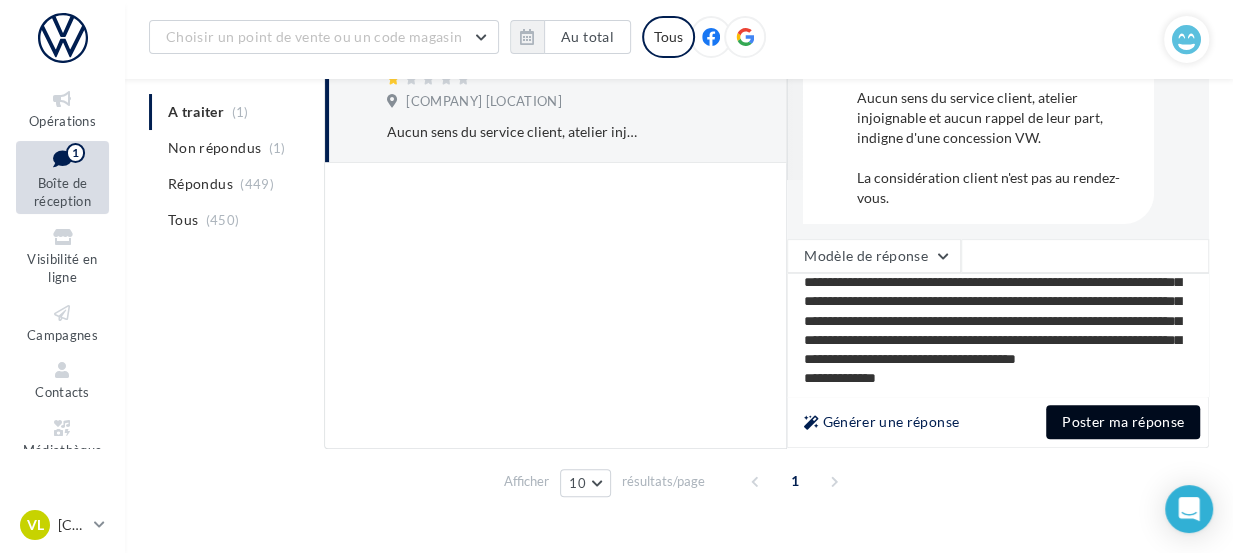 scroll, scrollTop: 105, scrollLeft: 0, axis: vertical 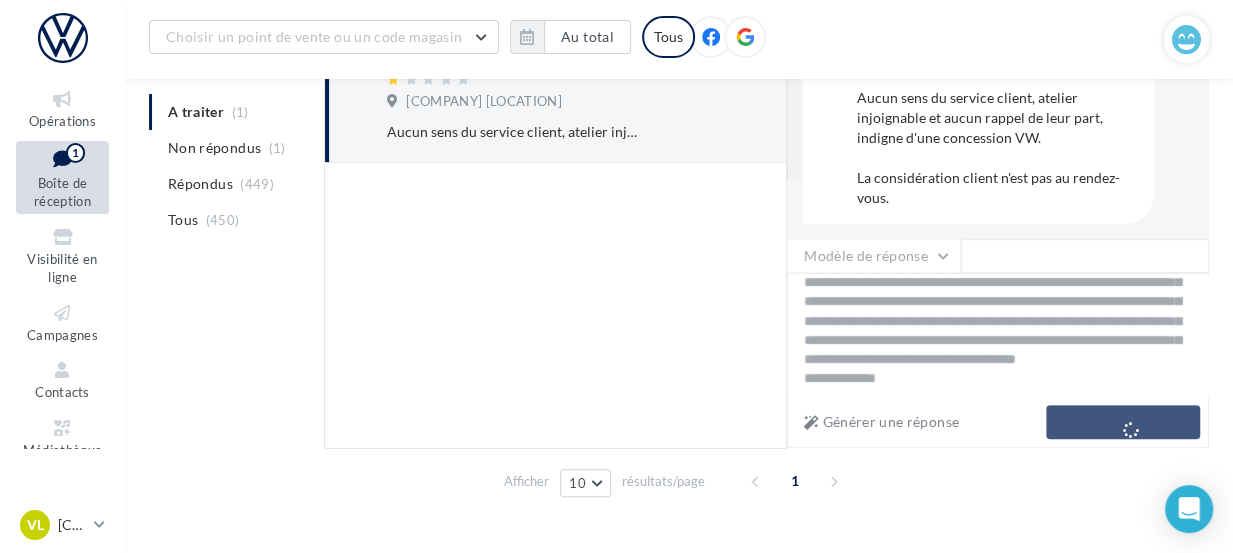click on "**********" at bounding box center (998, 343) 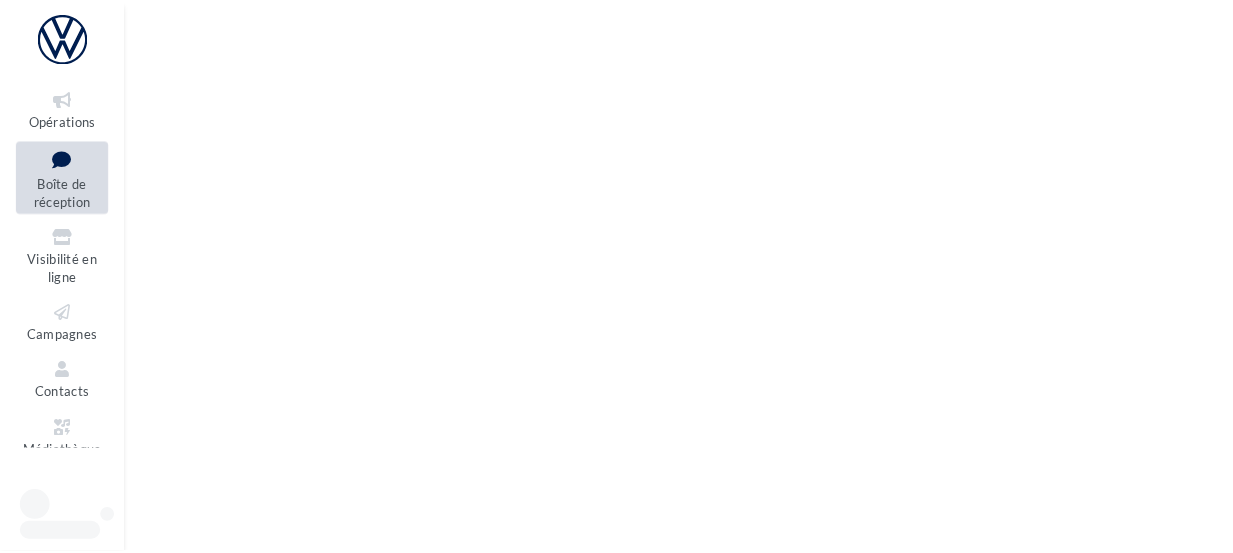 scroll, scrollTop: 0, scrollLeft: 0, axis: both 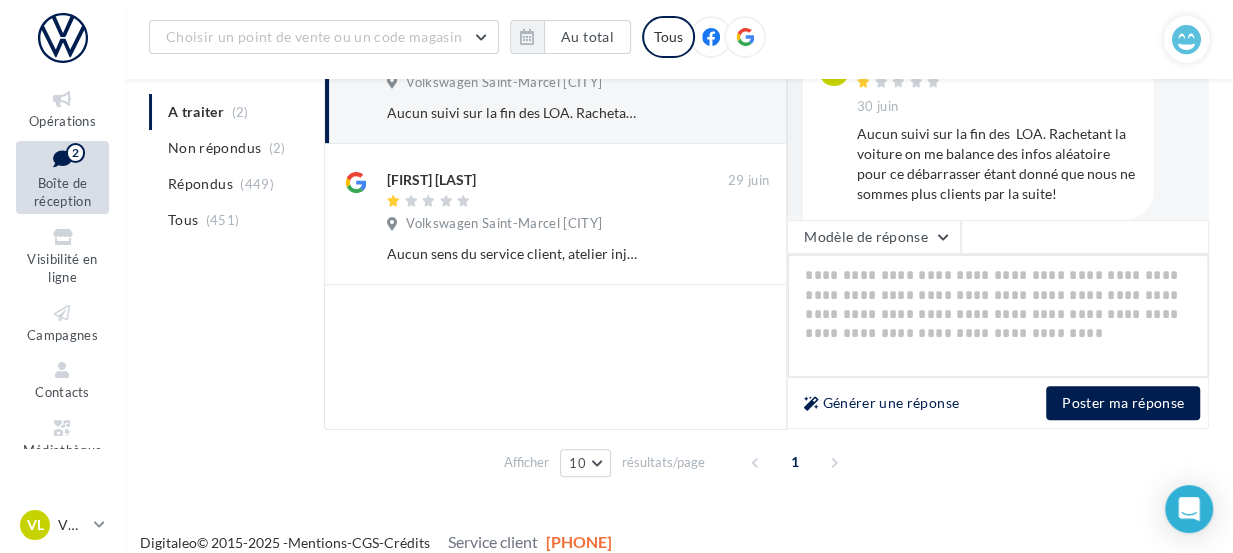 click at bounding box center [998, 316] 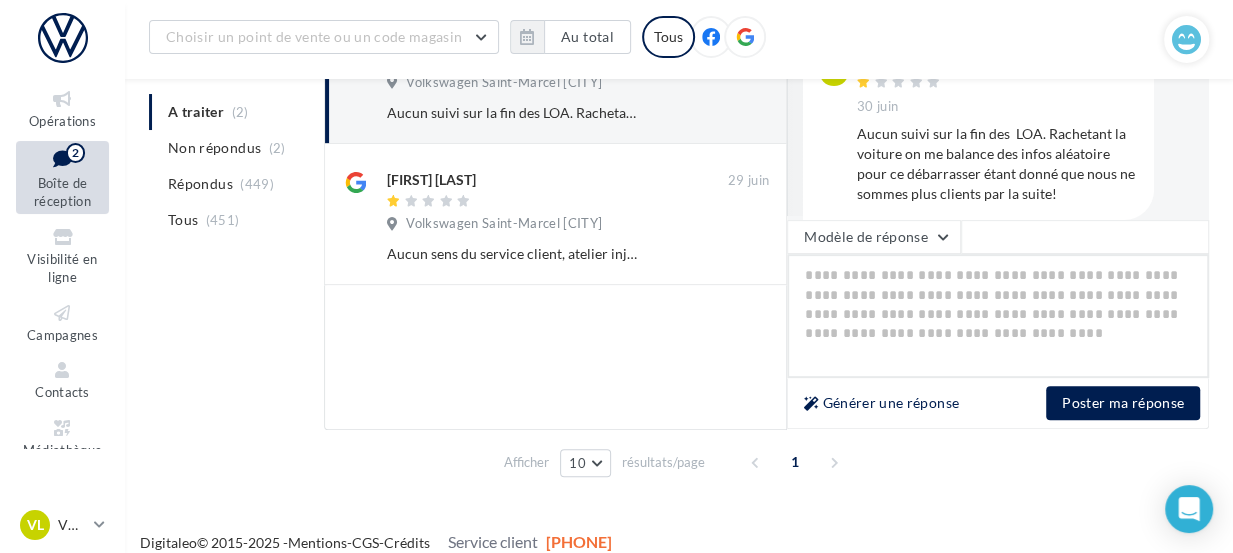 paste on "**********" 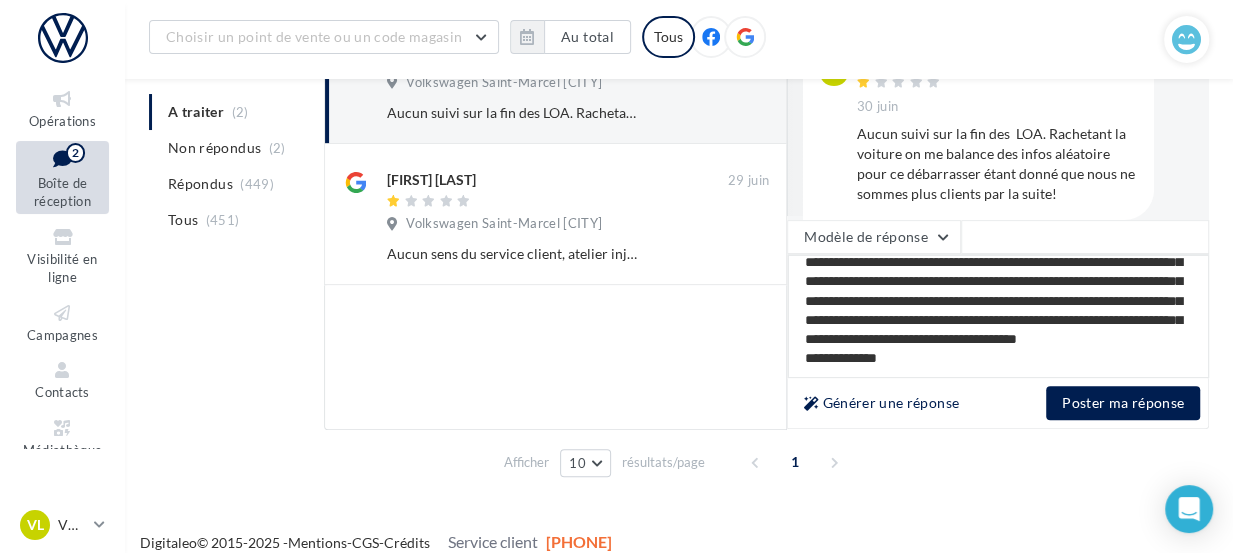 scroll, scrollTop: 70, scrollLeft: 0, axis: vertical 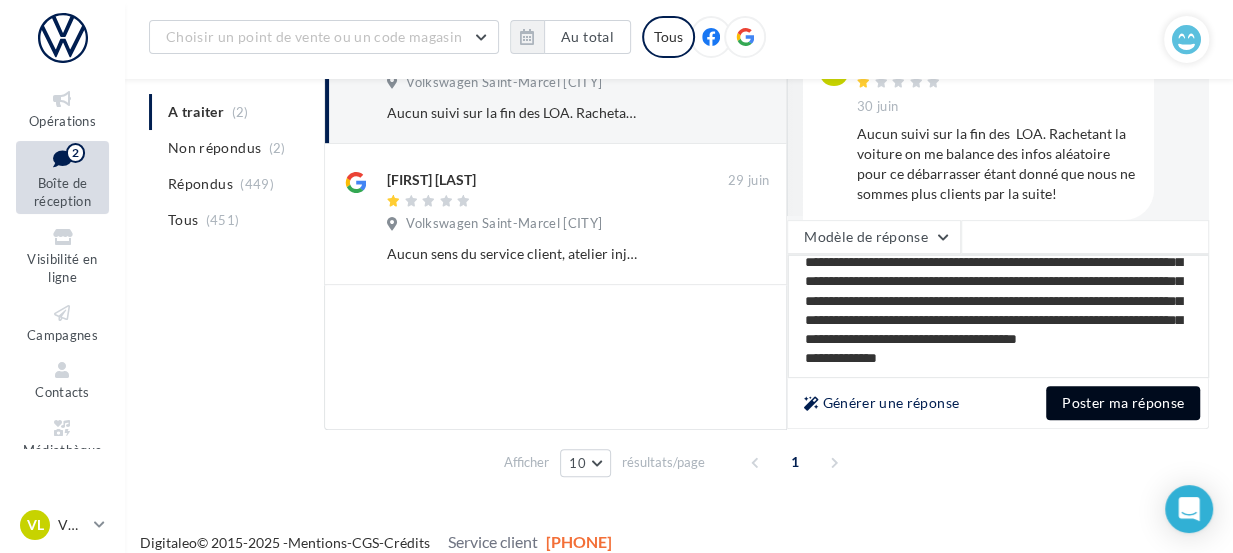 type on "**********" 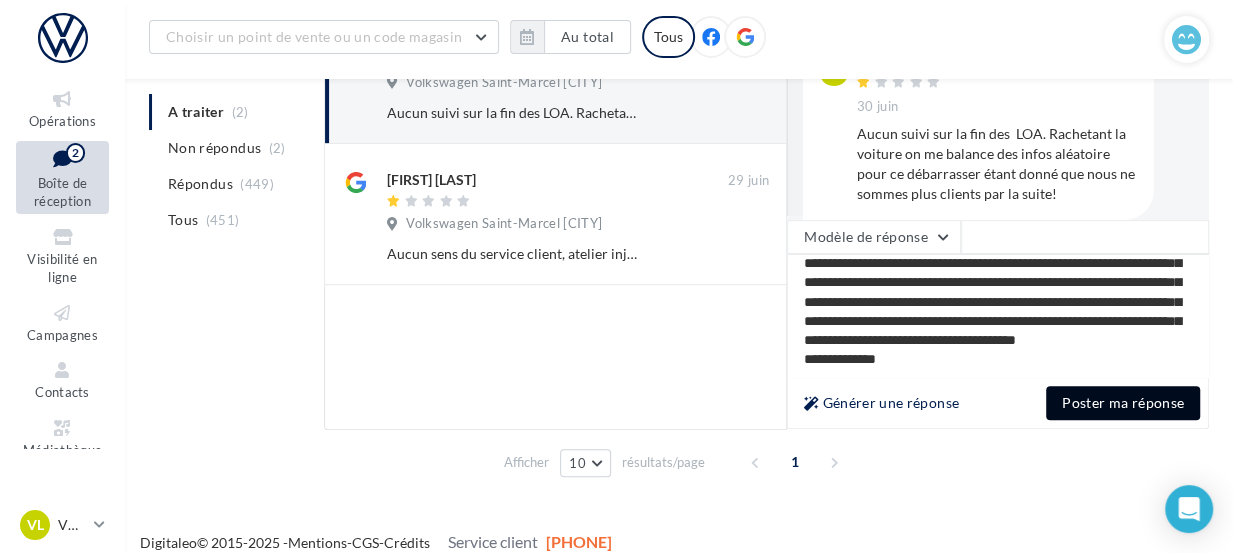 scroll, scrollTop: 70, scrollLeft: 0, axis: vertical 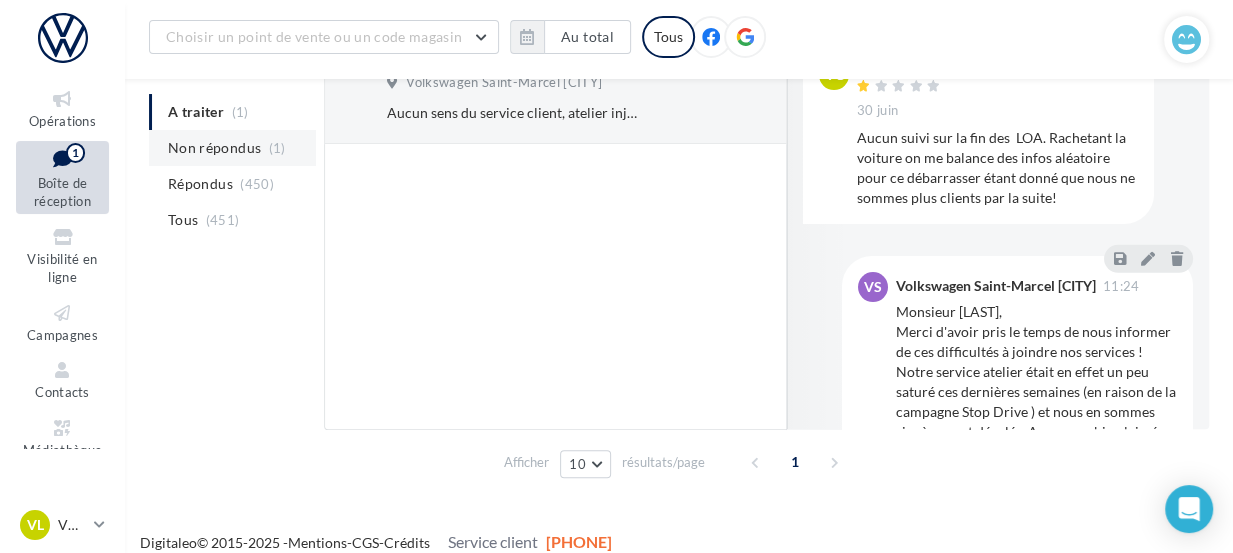 click on "Non répondus" at bounding box center [214, 148] 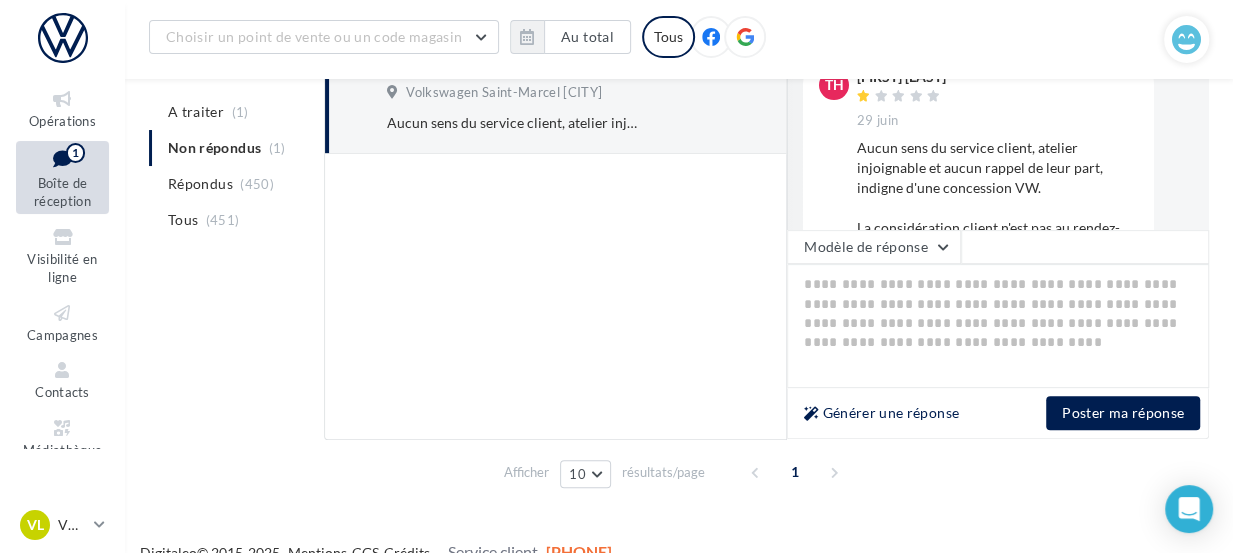 scroll, scrollTop: 315, scrollLeft: 0, axis: vertical 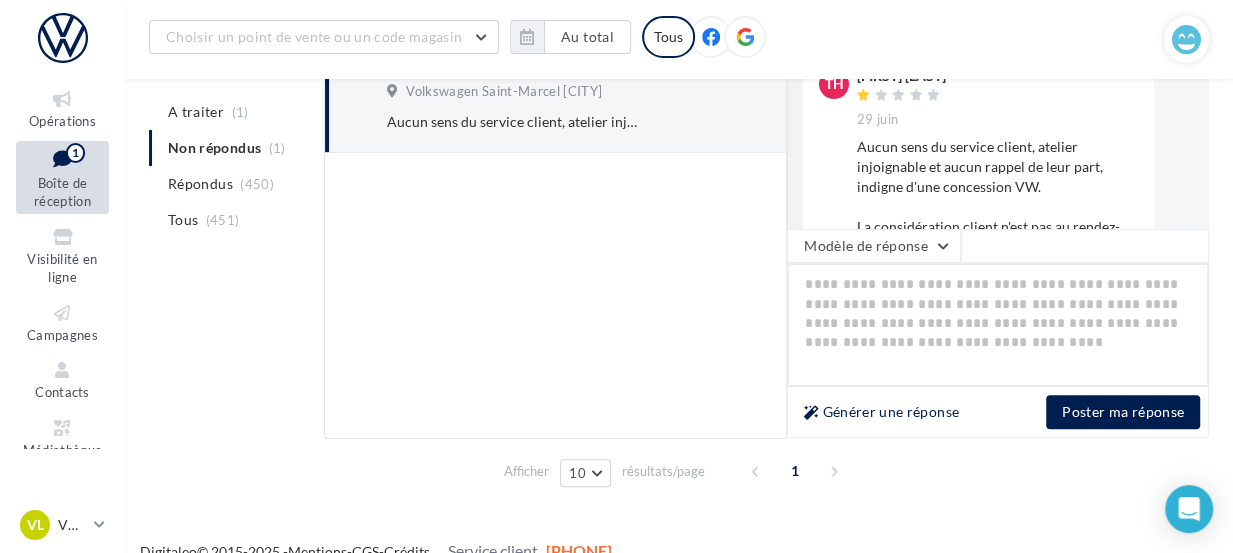 click at bounding box center (998, 325) 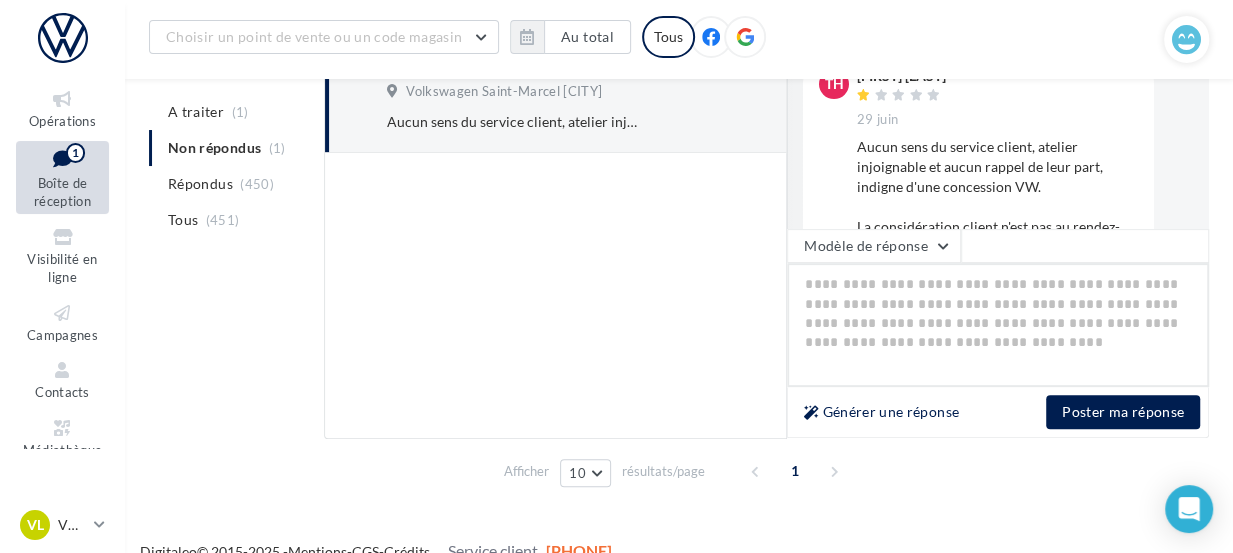 paste on "**********" 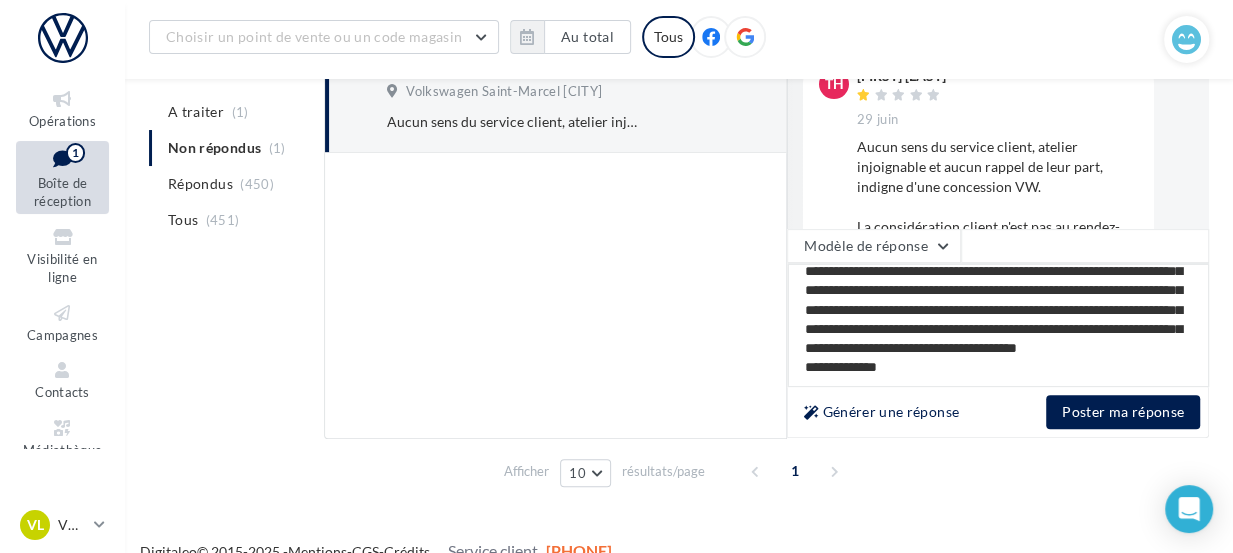 scroll, scrollTop: 0, scrollLeft: 0, axis: both 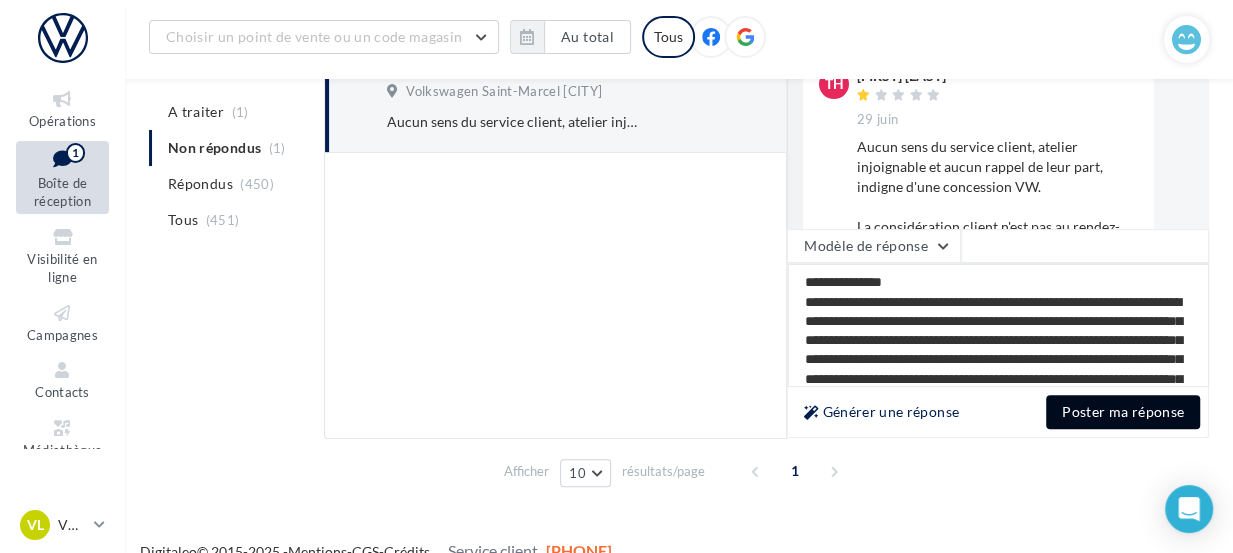 type on "**********" 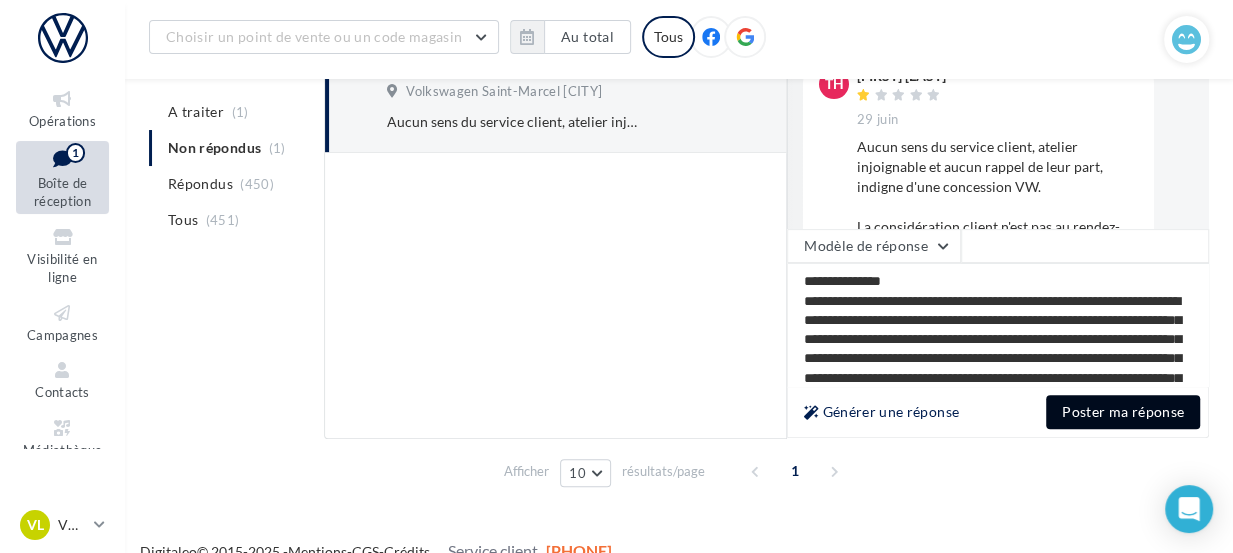 click on "Poster ma réponse" at bounding box center [1123, 412] 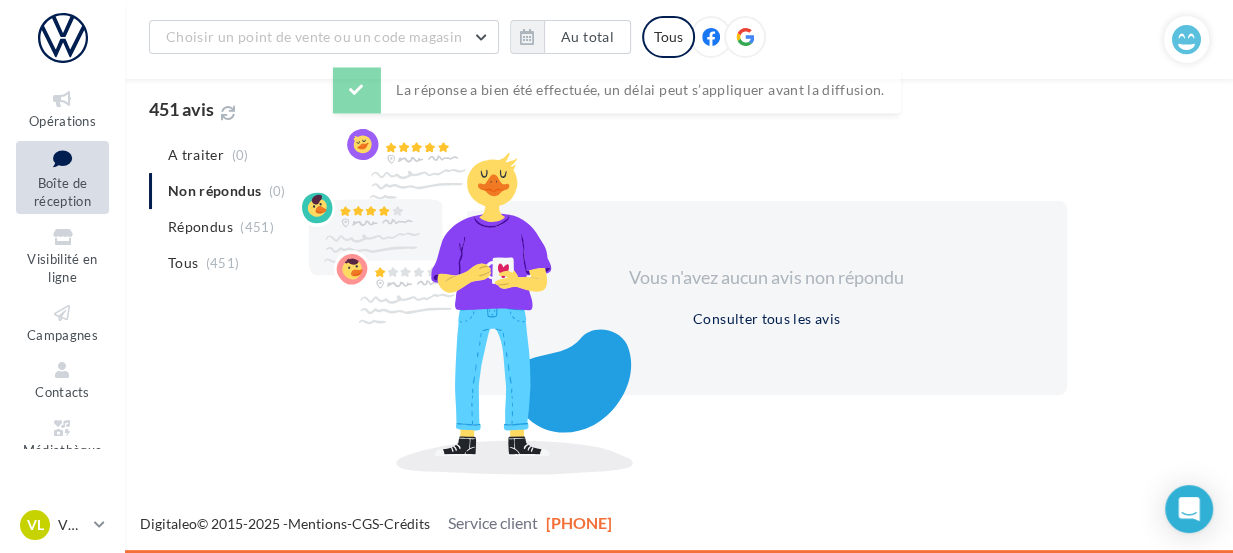 scroll, scrollTop: 188, scrollLeft: 0, axis: vertical 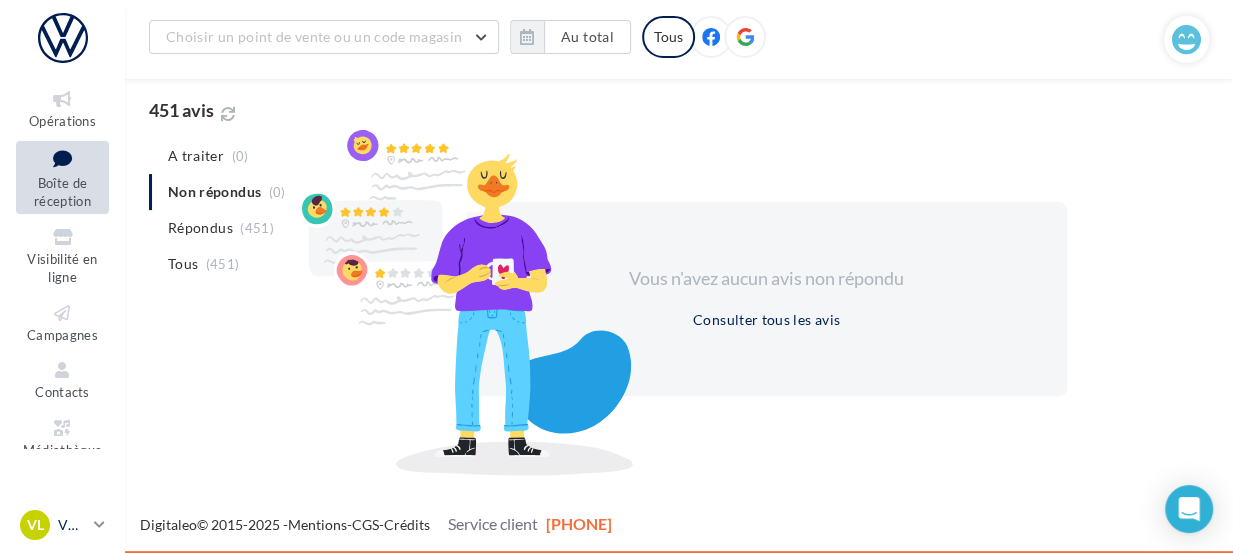 click at bounding box center [99, 524] 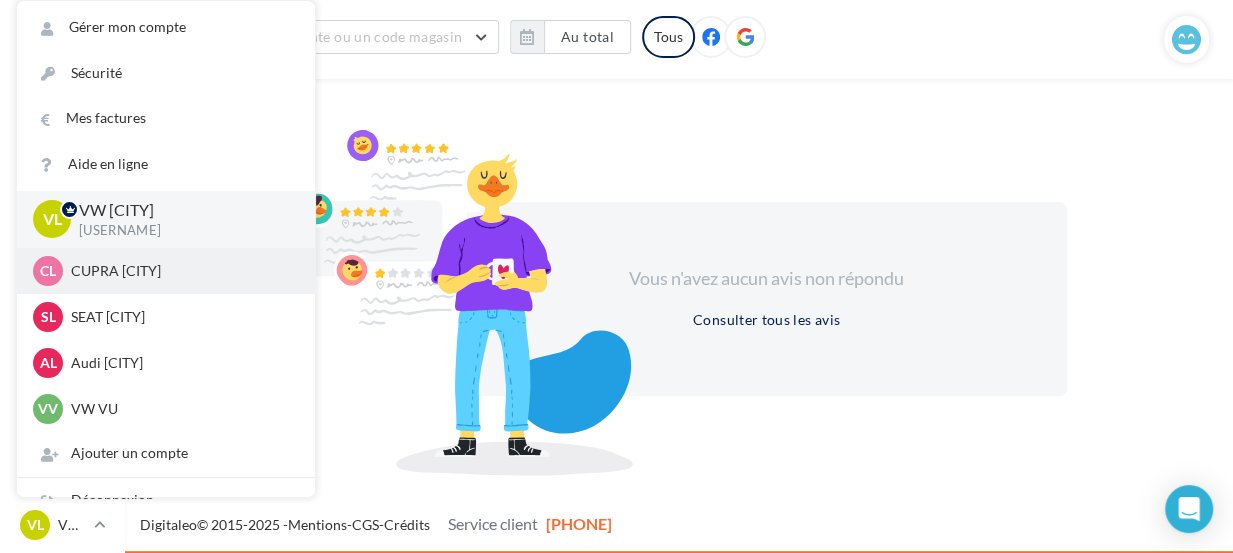 click on "CL     CUPRA Laon   cupra_laon" at bounding box center (166, 271) 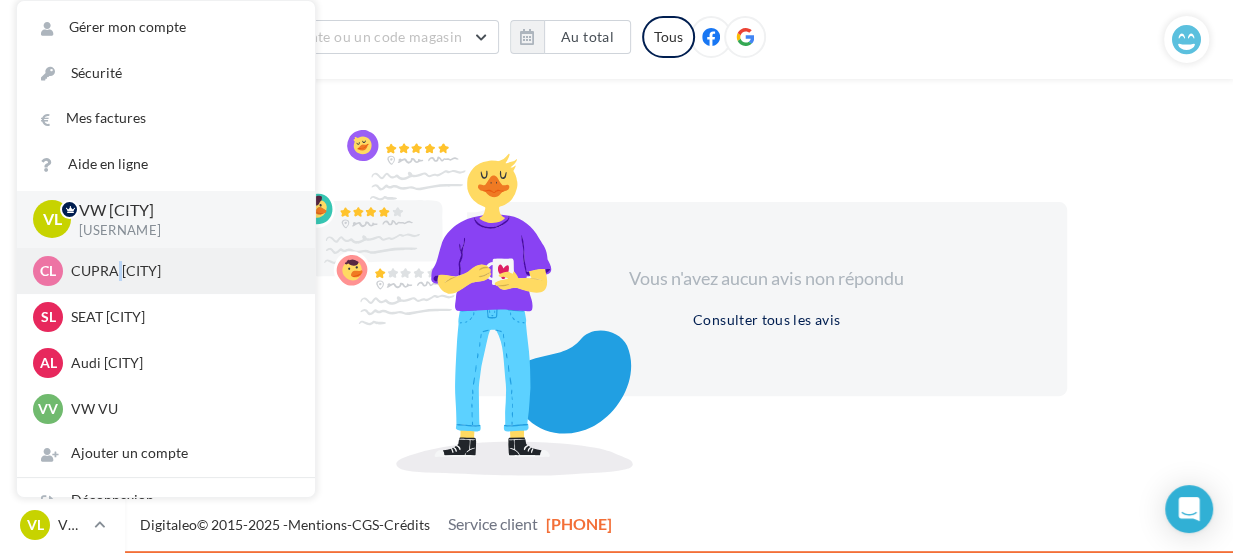 click on "CL     CUPRA Laon   cupra_laon" at bounding box center (166, 271) 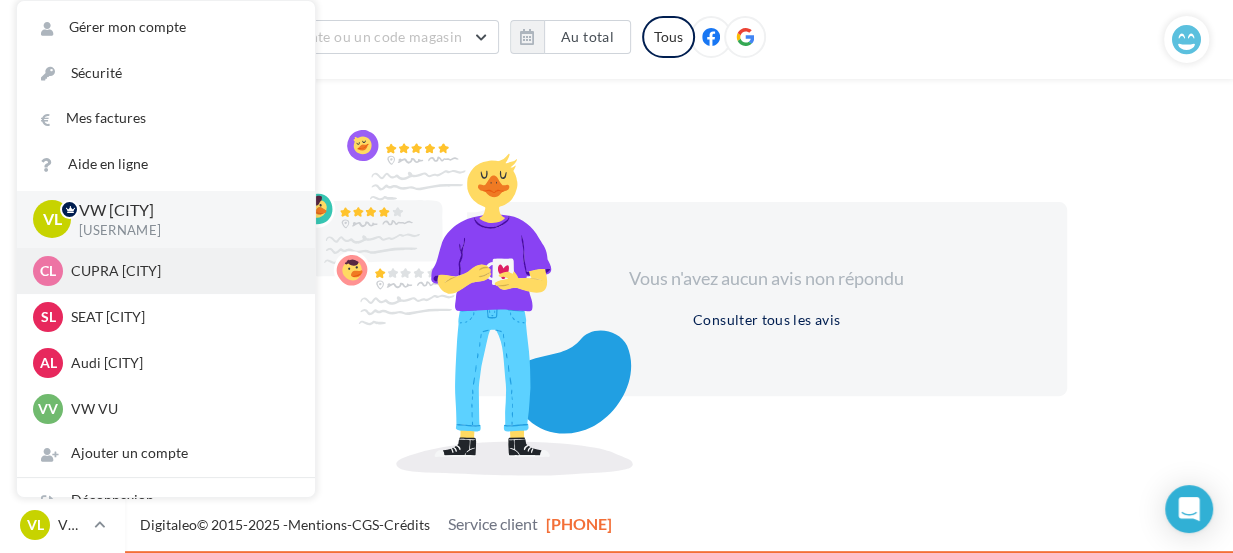 click on "CL     CUPRA Laon   cupra_laon" at bounding box center (166, 271) 